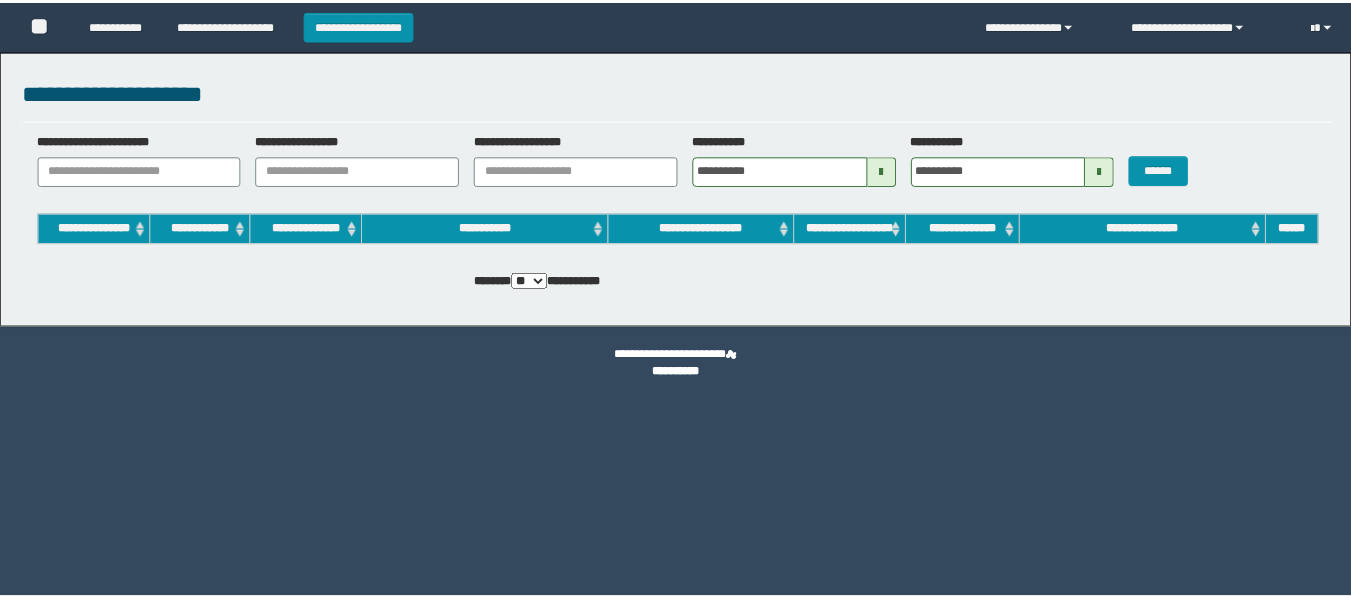 scroll, scrollTop: 0, scrollLeft: 0, axis: both 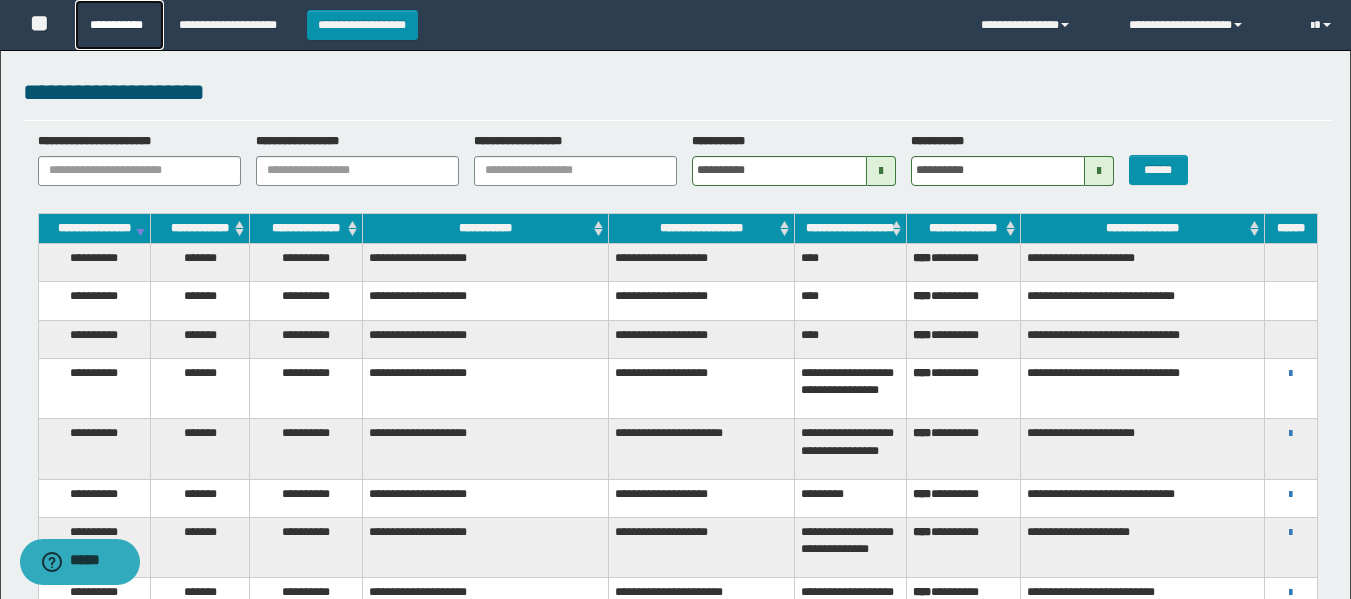 click on "**********" at bounding box center [119, 25] 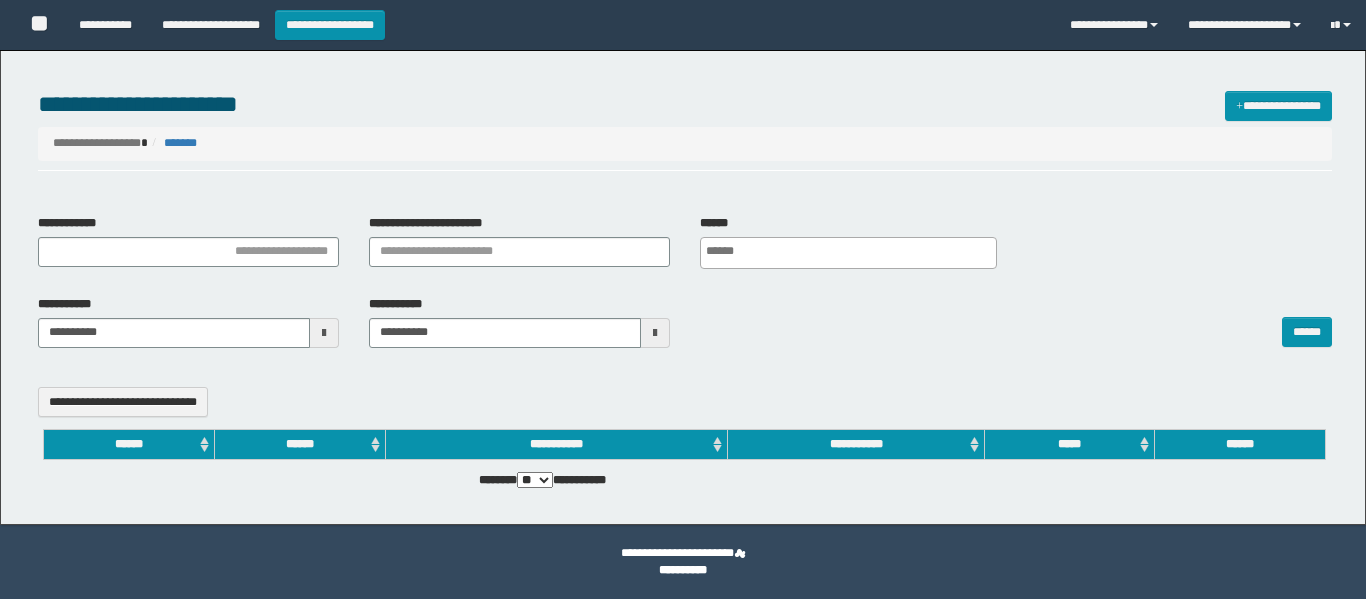 select 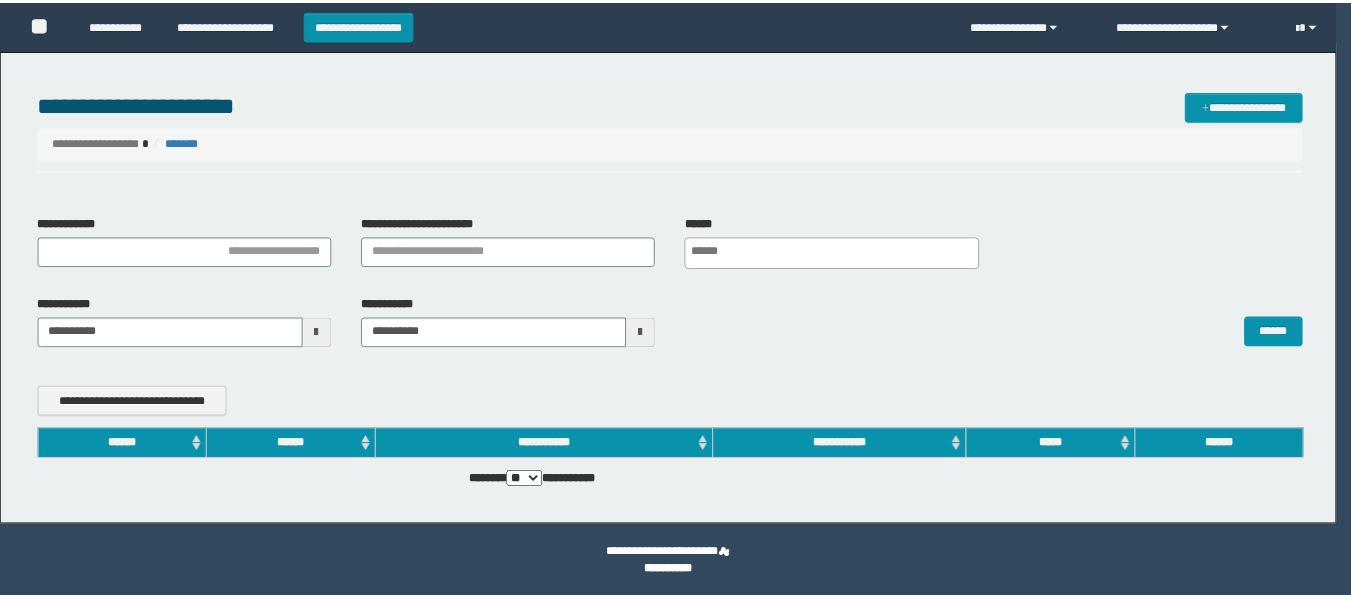 scroll, scrollTop: 0, scrollLeft: 0, axis: both 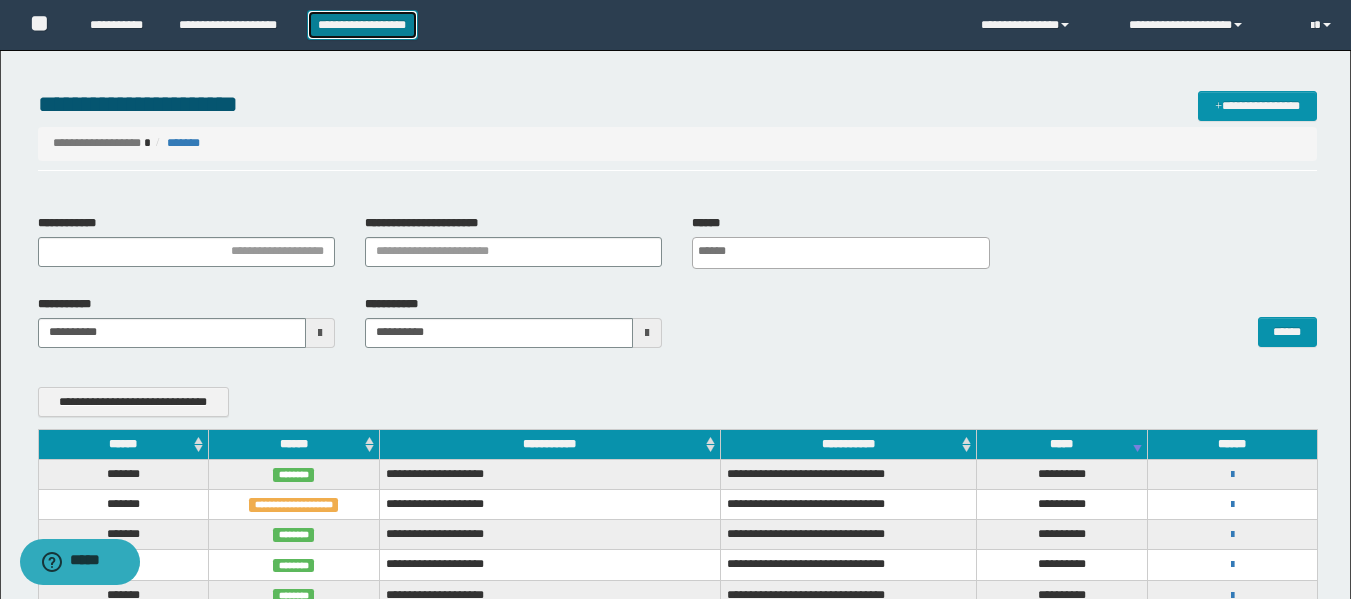 click on "**********" at bounding box center [362, 25] 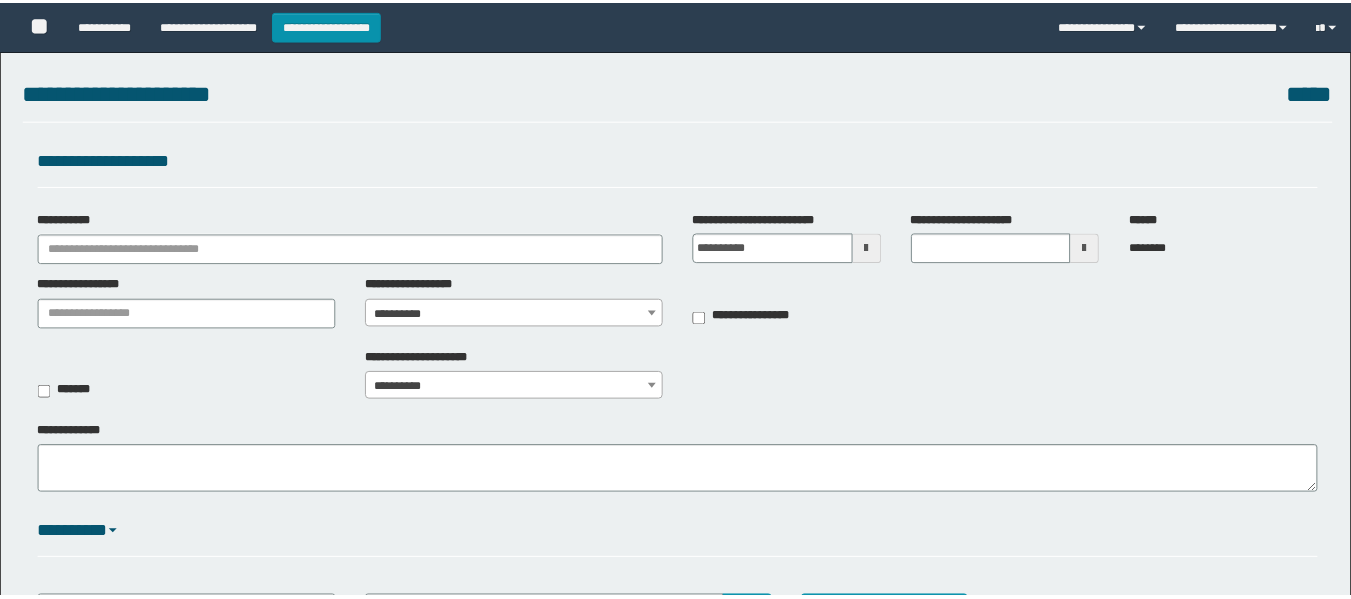 scroll, scrollTop: 0, scrollLeft: 0, axis: both 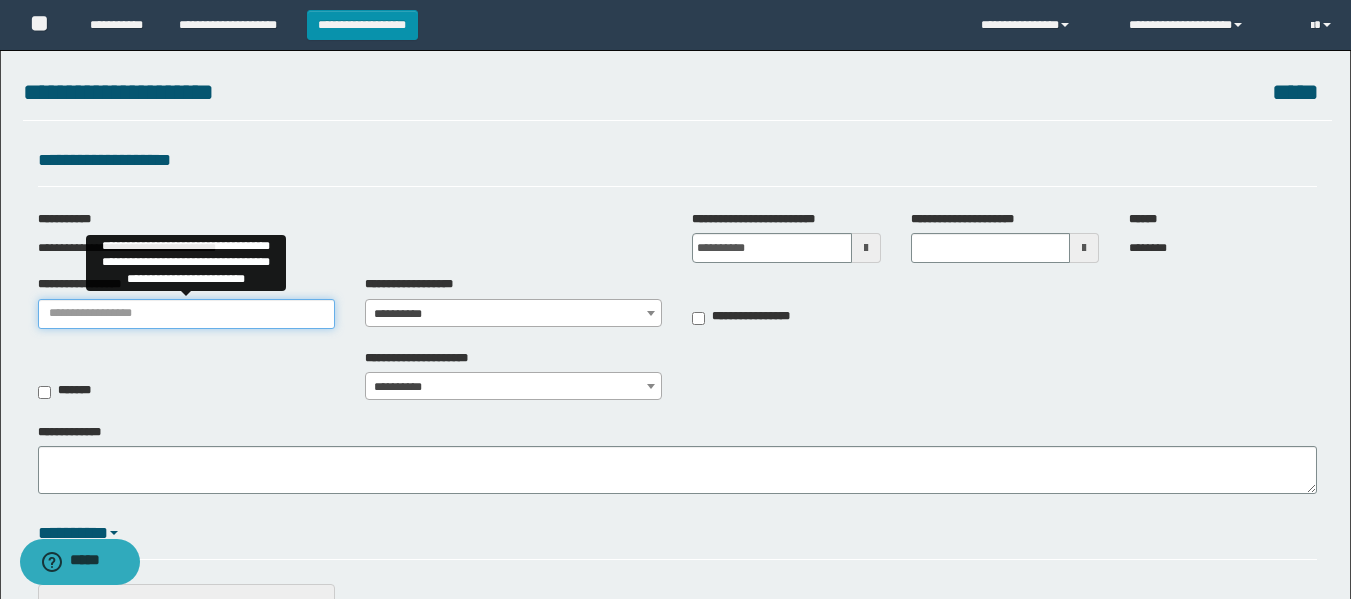 click on "**********" at bounding box center [186, 314] 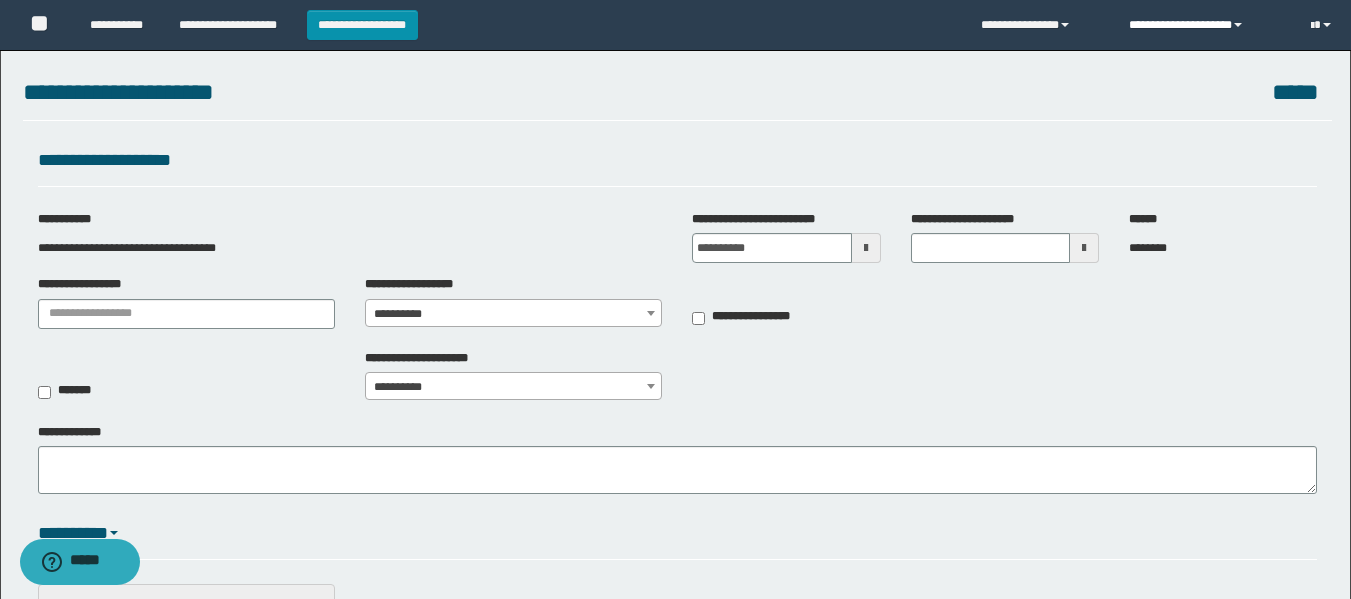 click on "**********" at bounding box center (1205, 25) 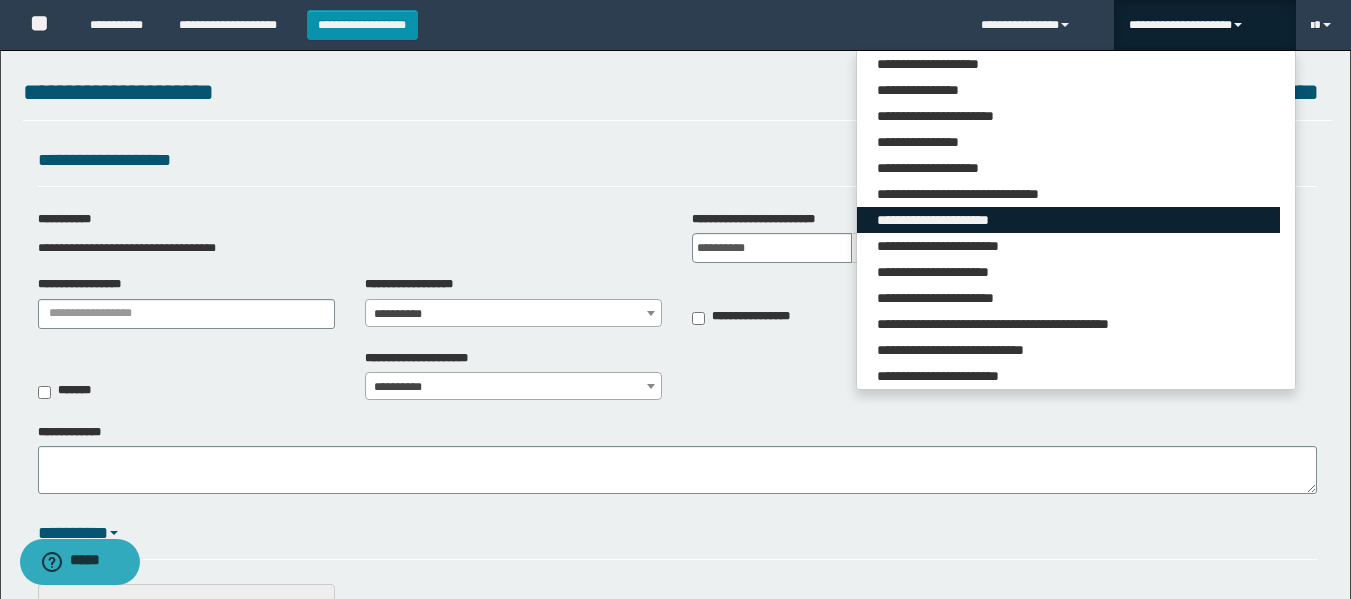 scroll, scrollTop: 322, scrollLeft: 0, axis: vertical 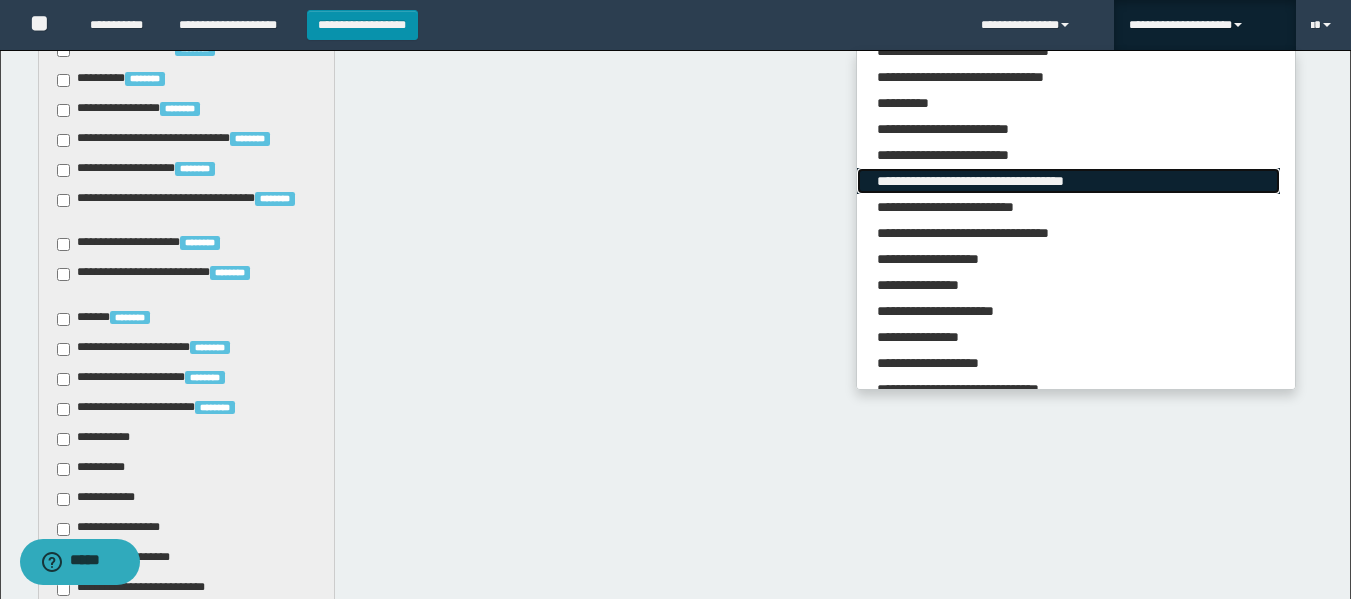 click on "**********" at bounding box center (1068, 181) 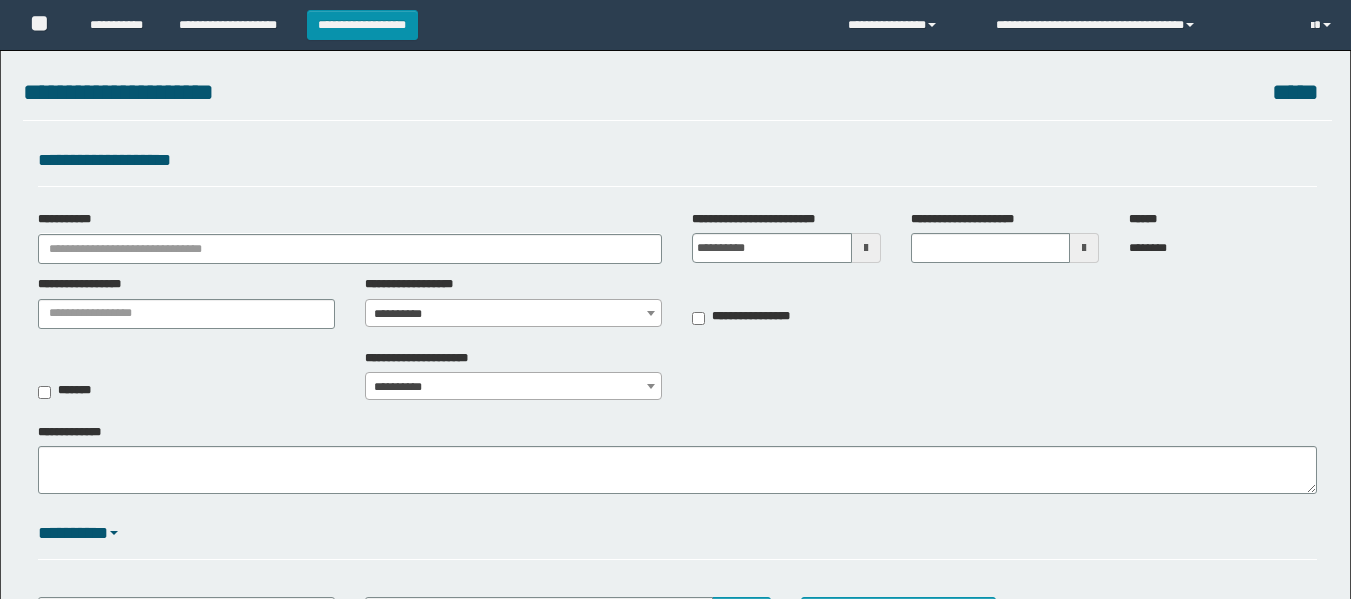 scroll, scrollTop: 0, scrollLeft: 0, axis: both 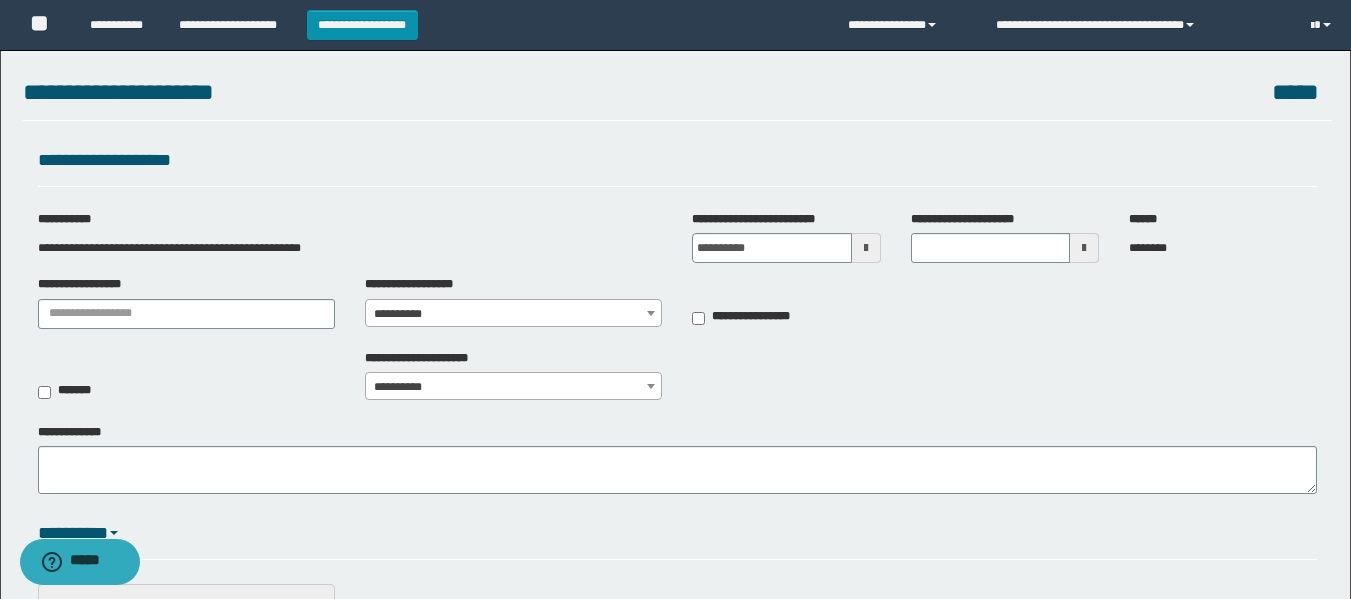 click at bounding box center [866, 248] 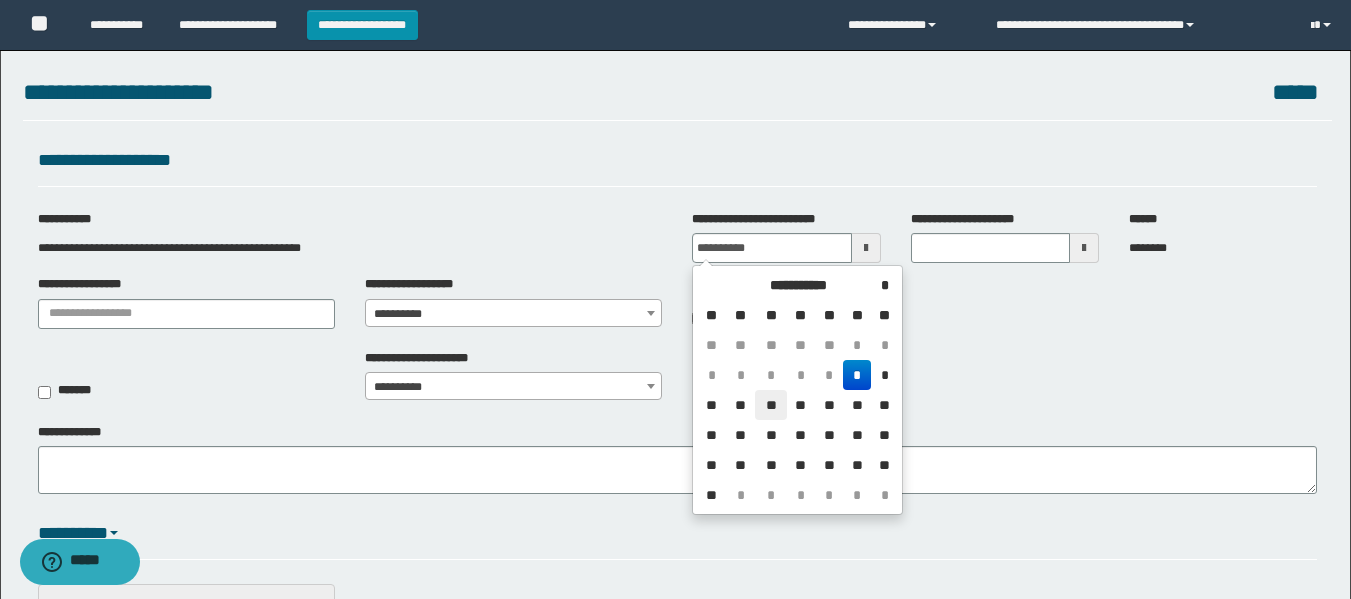 click on "**" at bounding box center [771, 405] 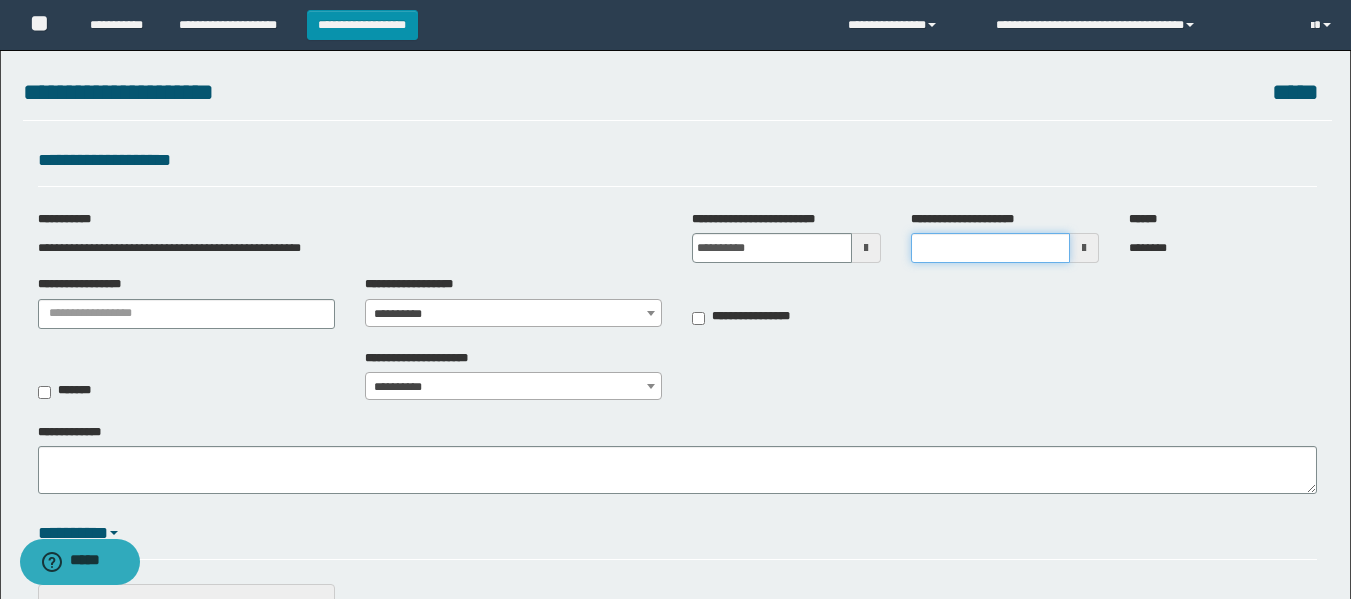 click on "**********" at bounding box center (990, 248) 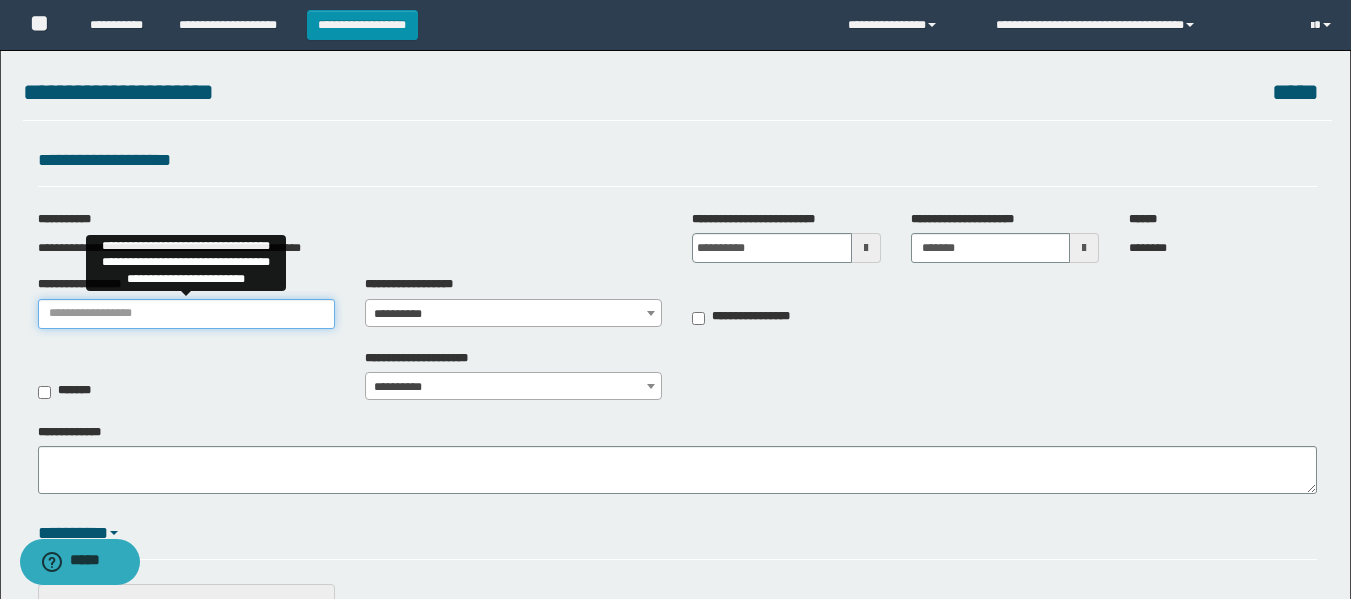 click on "**********" at bounding box center (186, 314) 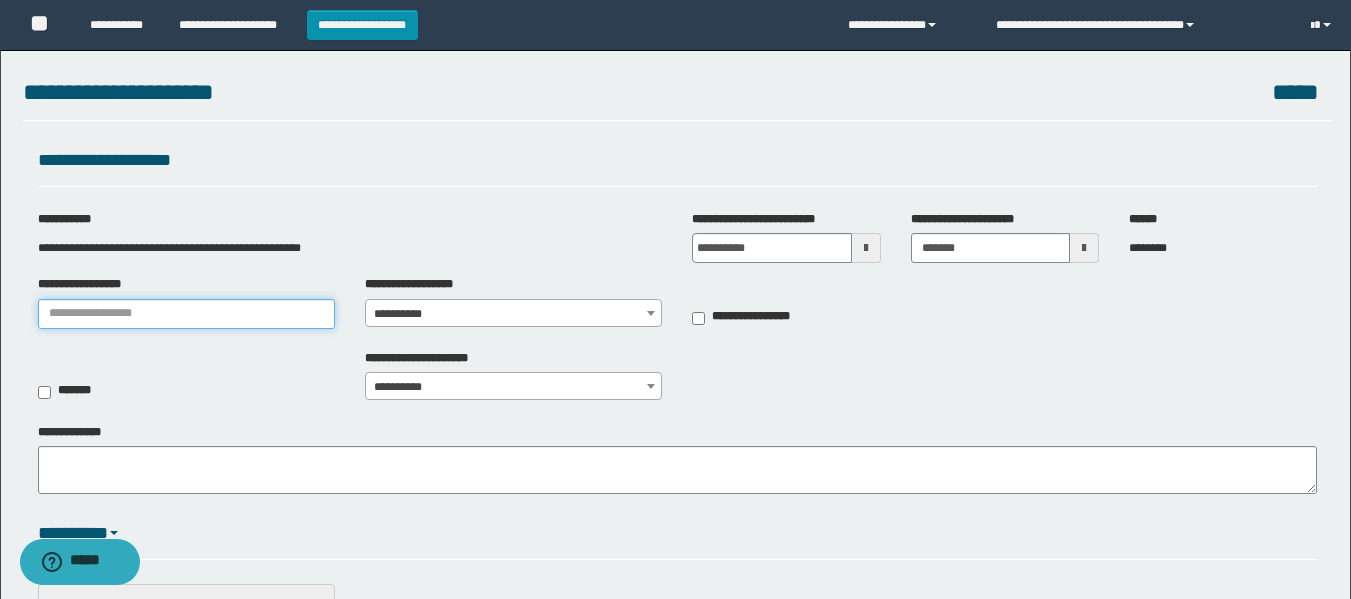 type on "**********" 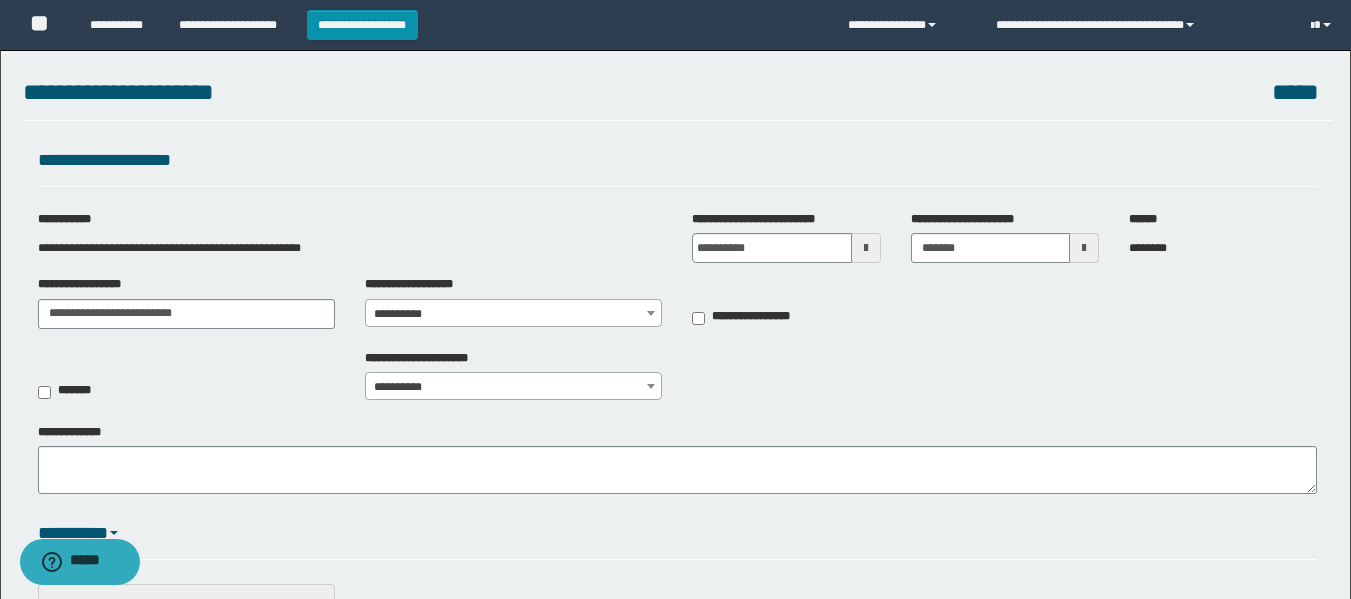 click on "**********" at bounding box center (513, 314) 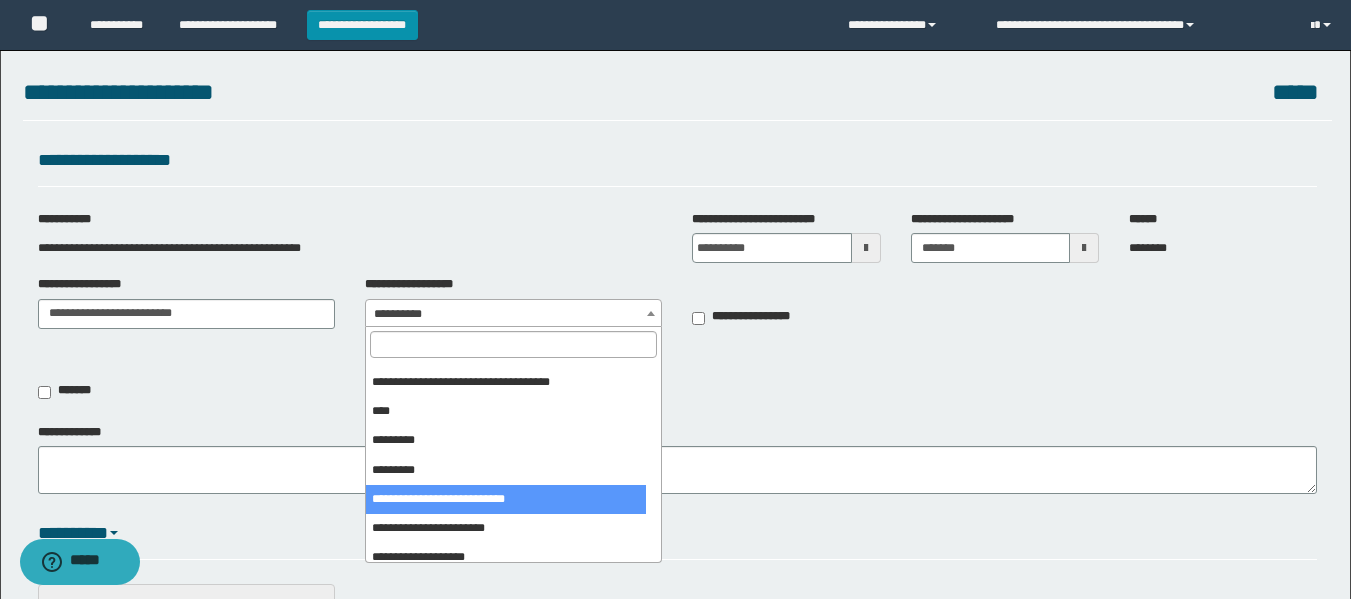 scroll, scrollTop: 500, scrollLeft: 0, axis: vertical 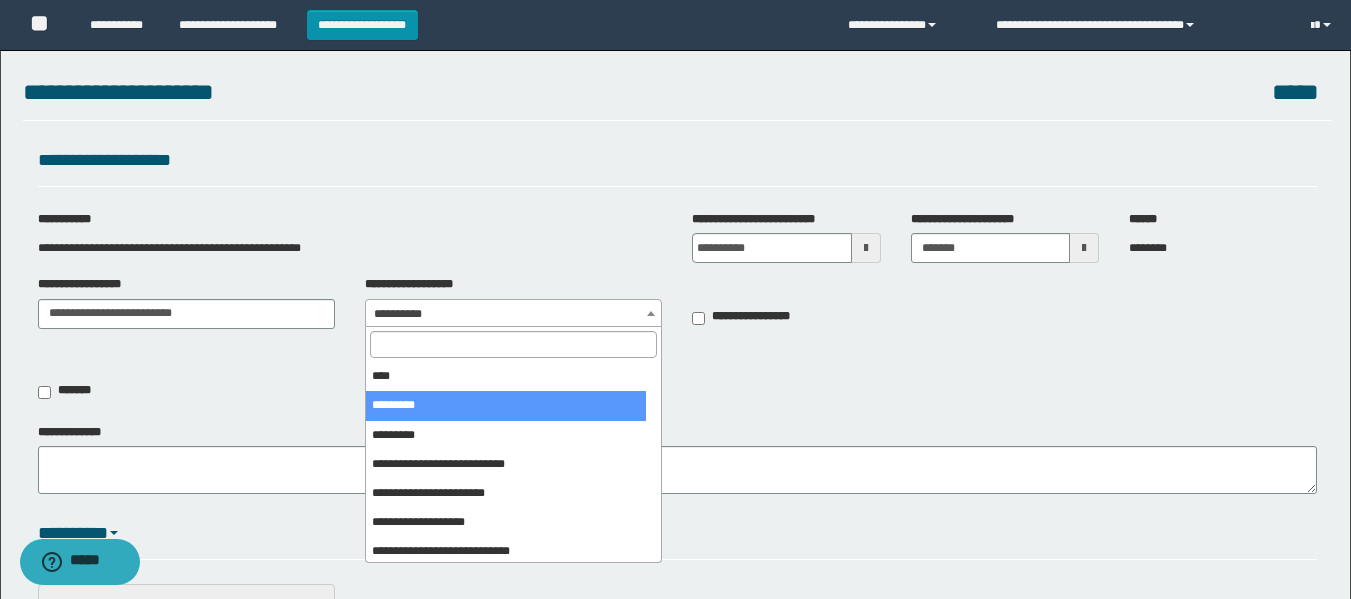 select on "***" 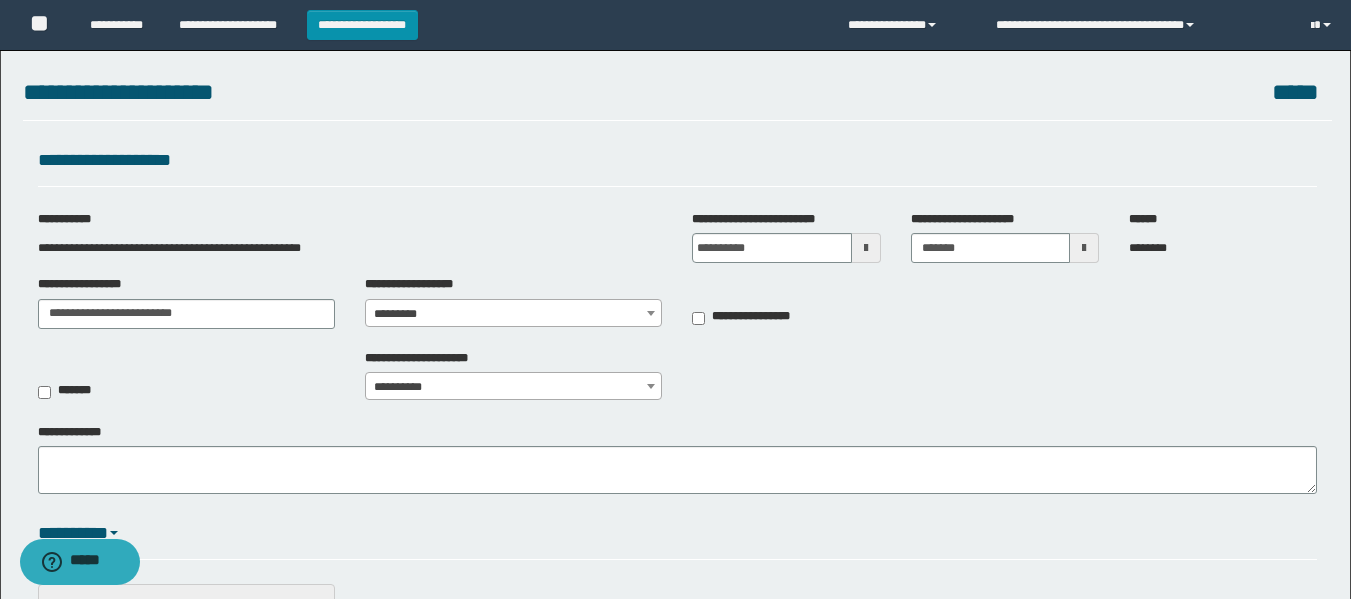 click on "**********" at bounding box center (513, 387) 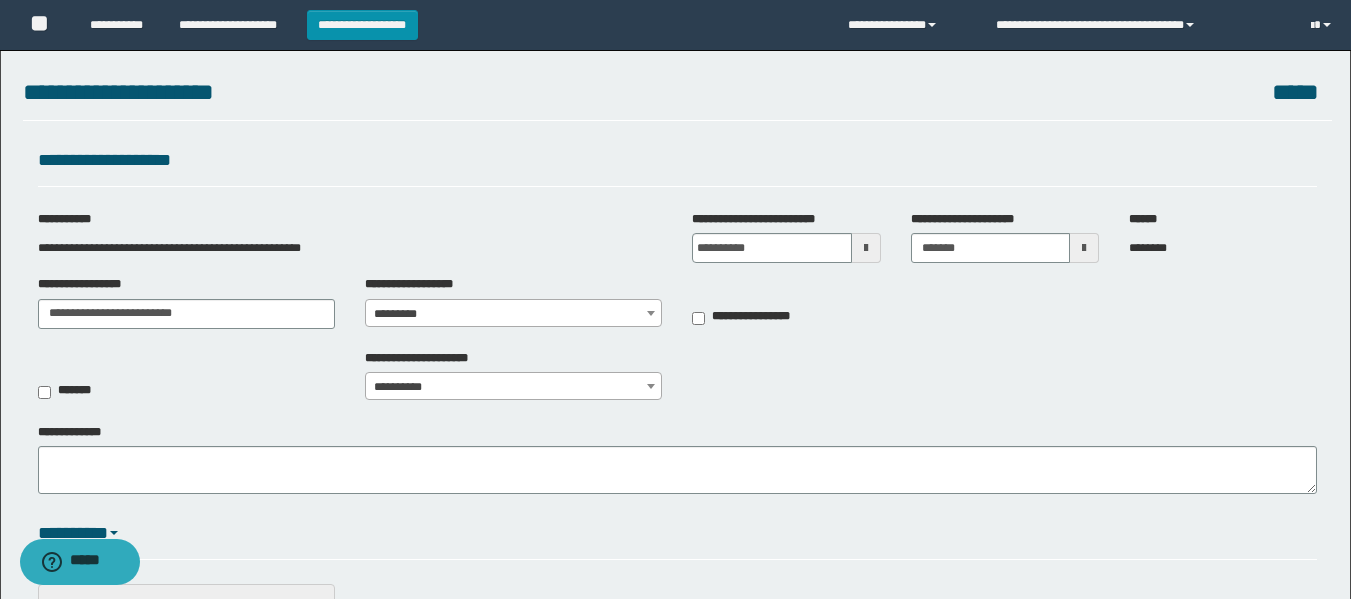 click on "**********" at bounding box center (513, 387) 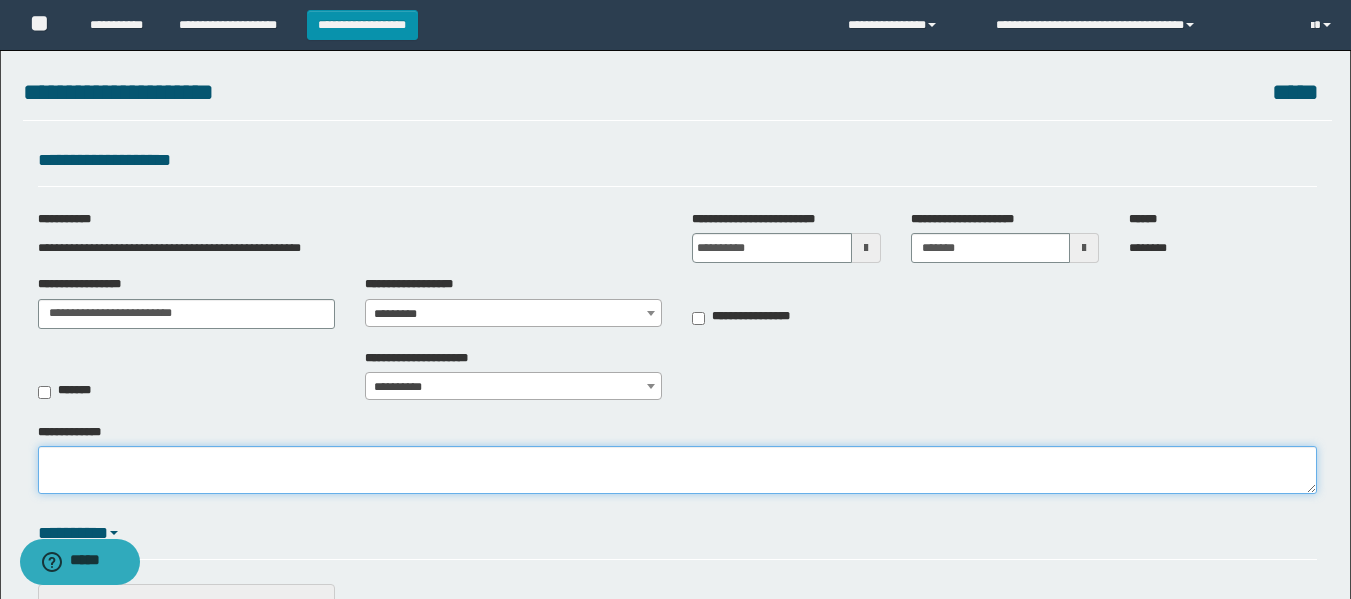 click on "**********" at bounding box center [677, 470] 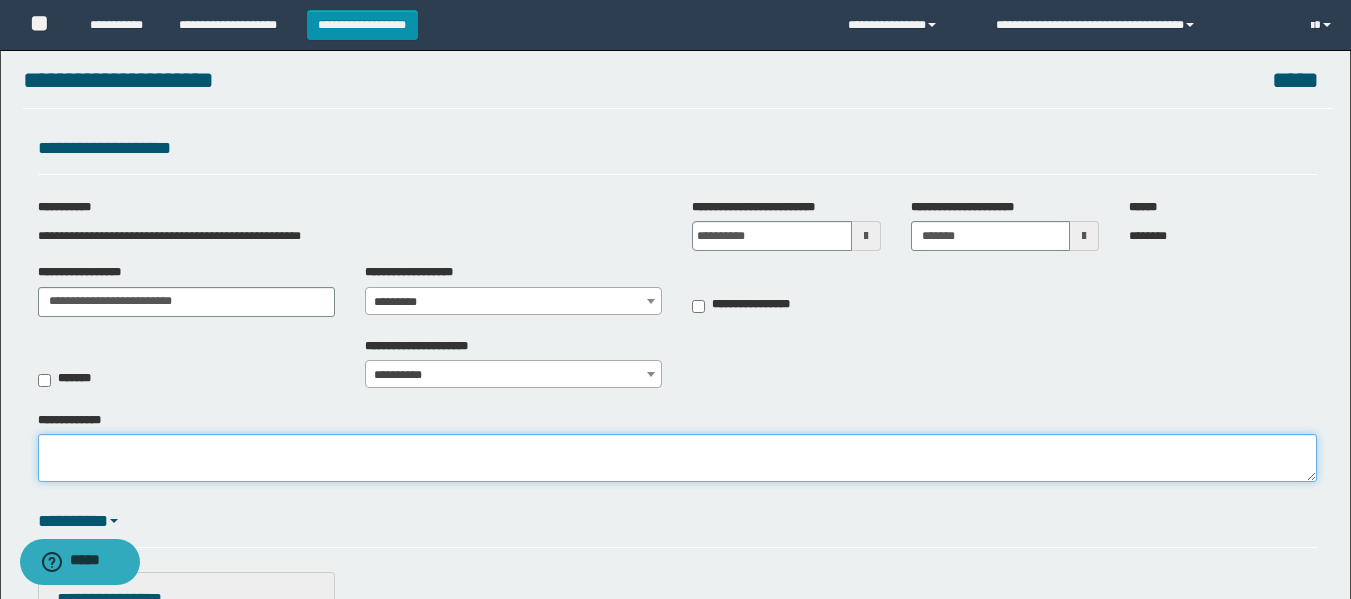 scroll, scrollTop: 0, scrollLeft: 0, axis: both 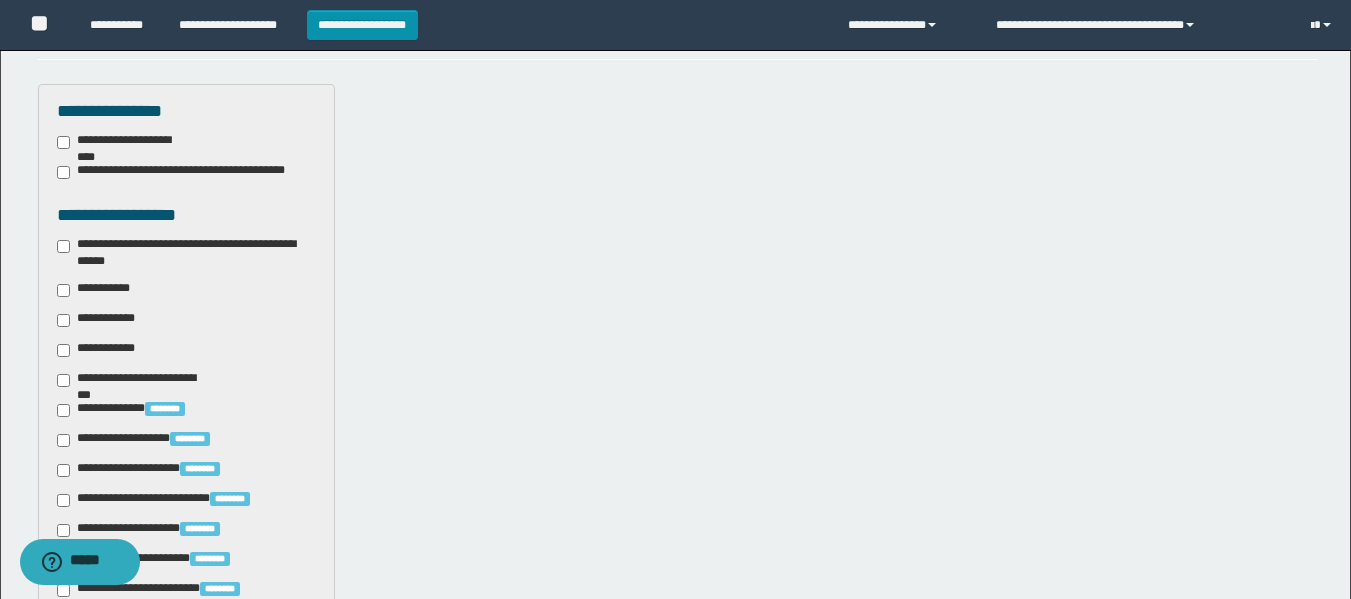 click on "**********" at bounding box center (186, 253) 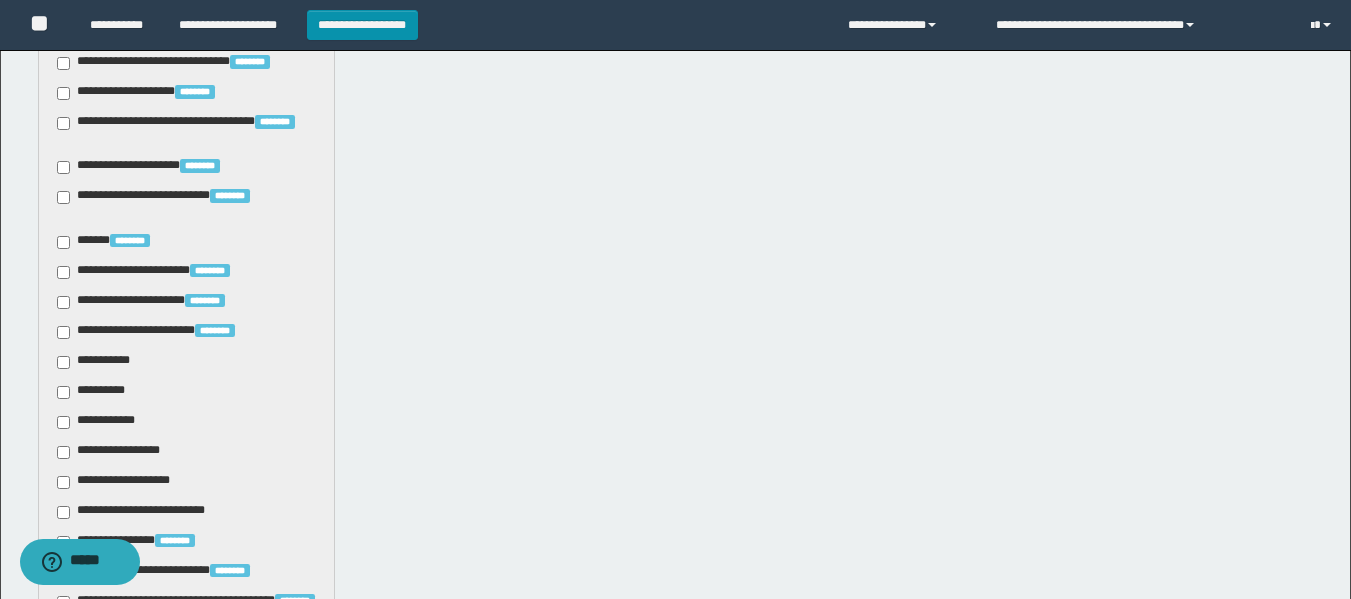scroll, scrollTop: 1200, scrollLeft: 0, axis: vertical 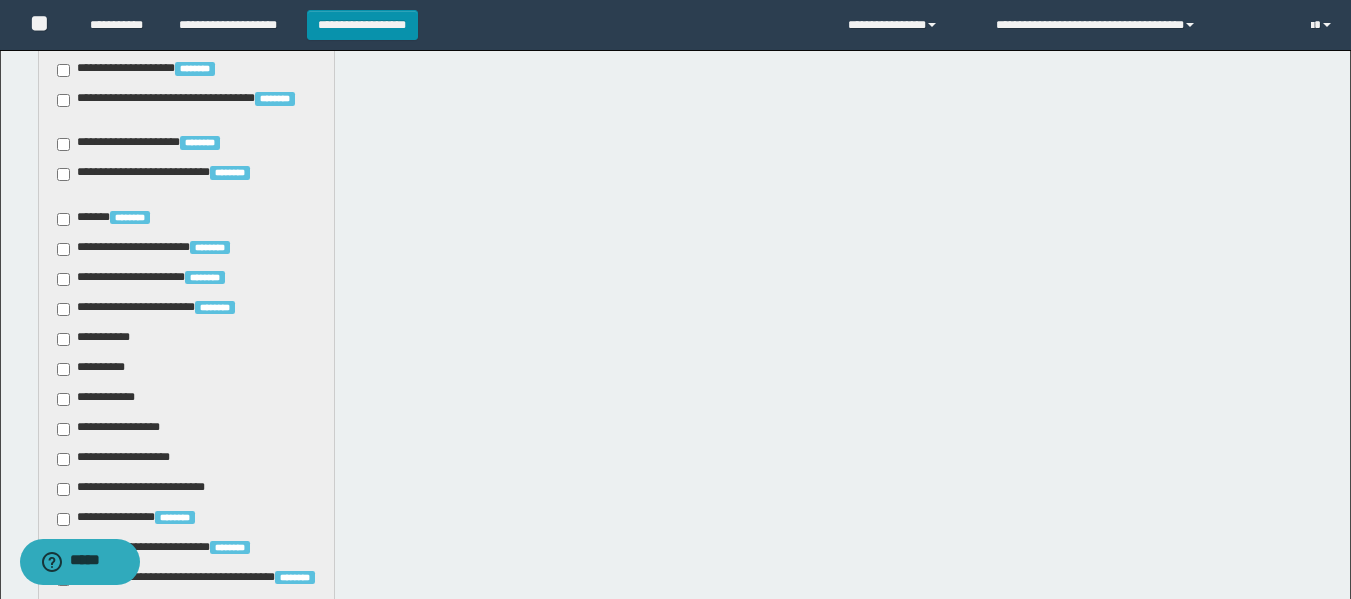 click on "**********" at bounding box center (97, 369) 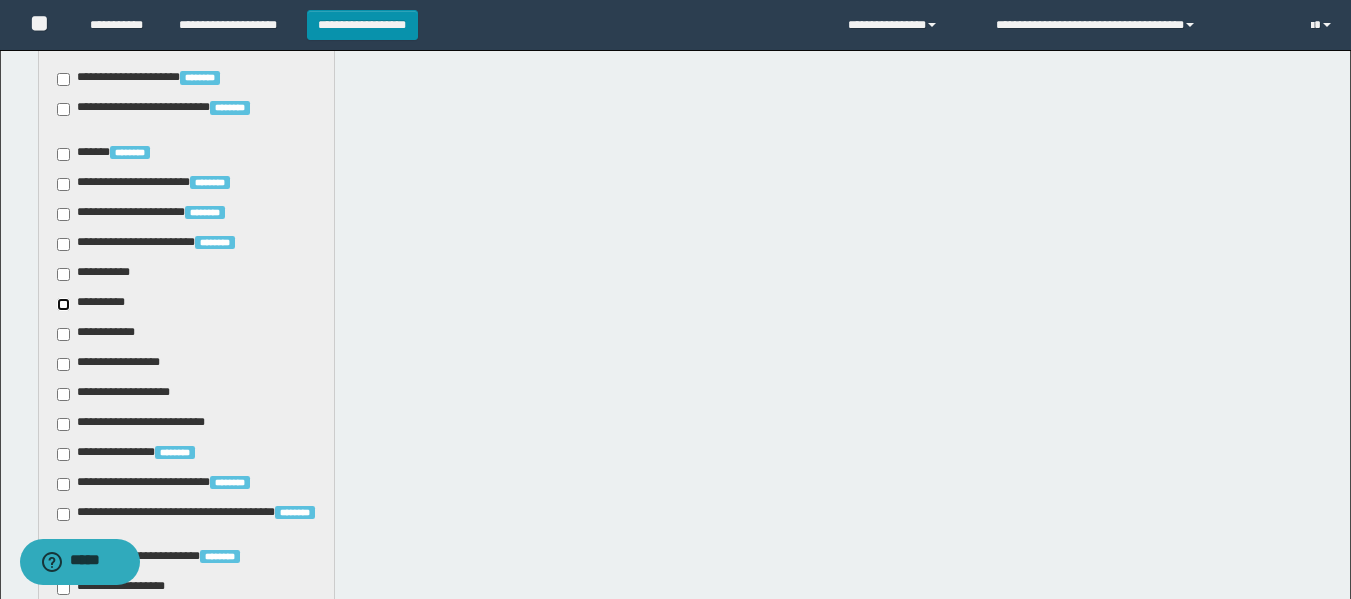 scroll, scrollTop: 1300, scrollLeft: 0, axis: vertical 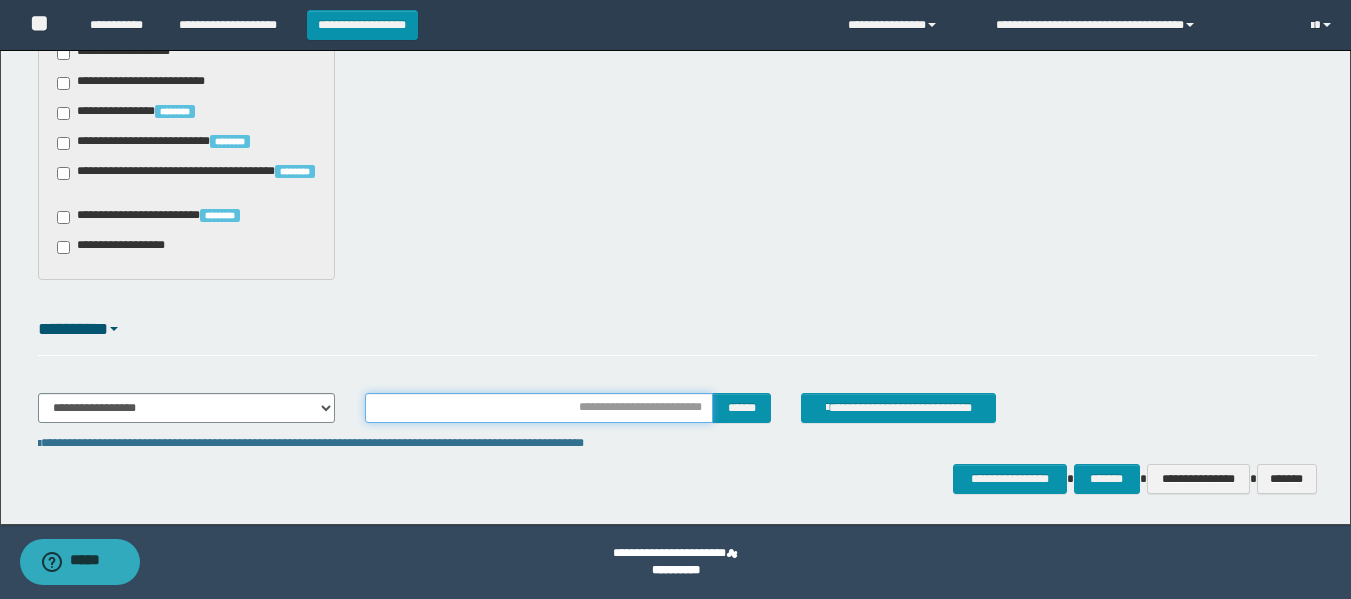 click at bounding box center [539, 408] 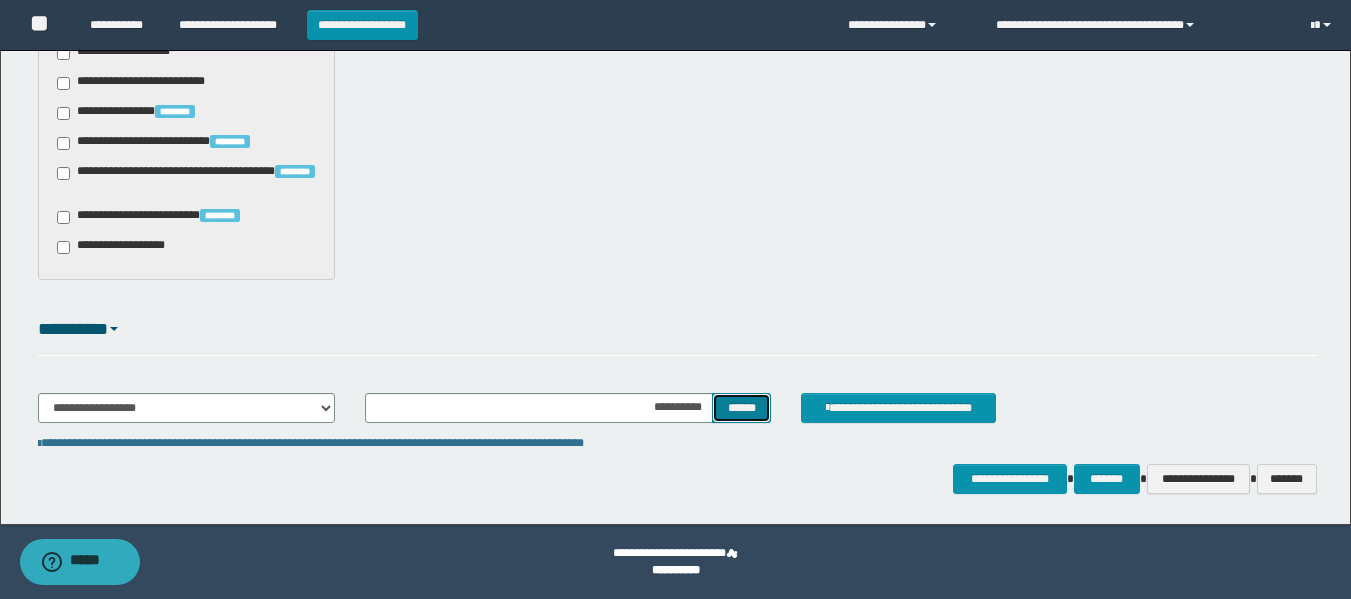 click on "******" at bounding box center (741, 408) 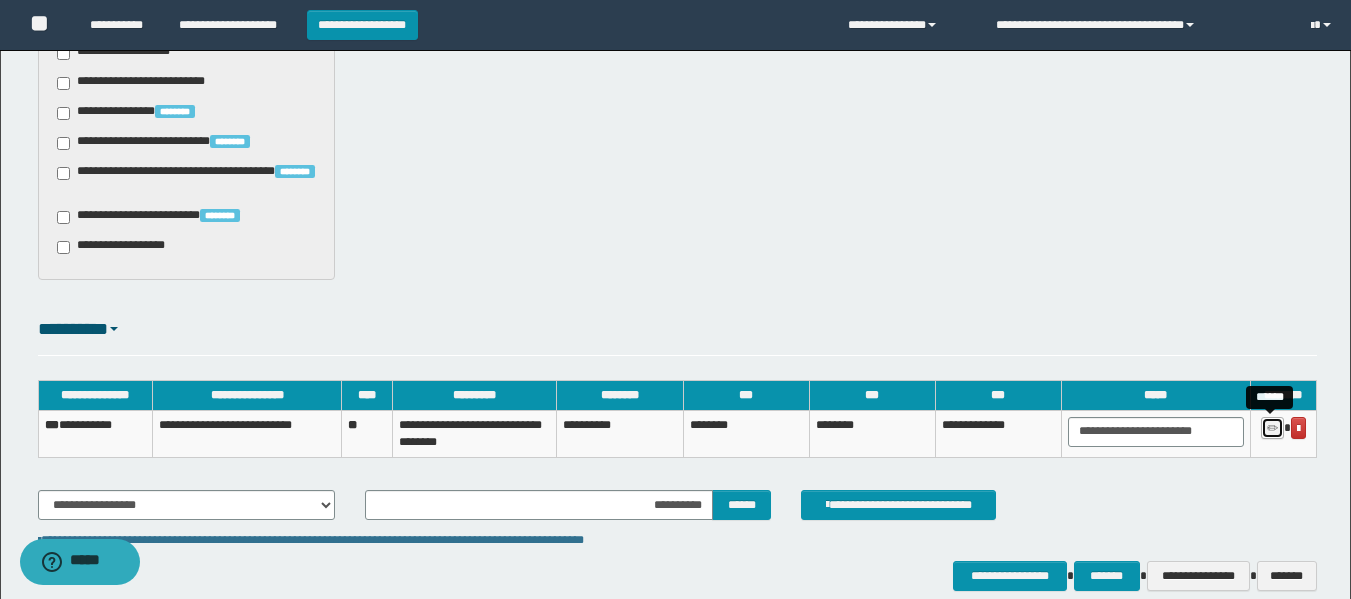 click at bounding box center (1272, 429) 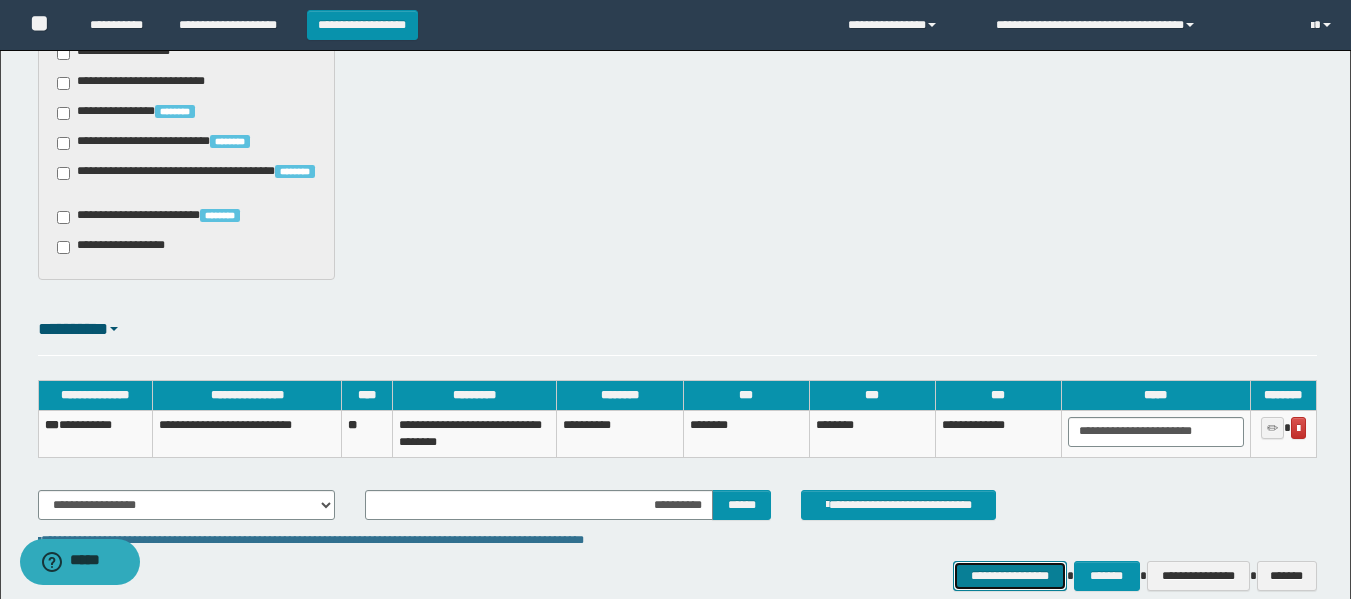 click on "**********" at bounding box center (1009, 576) 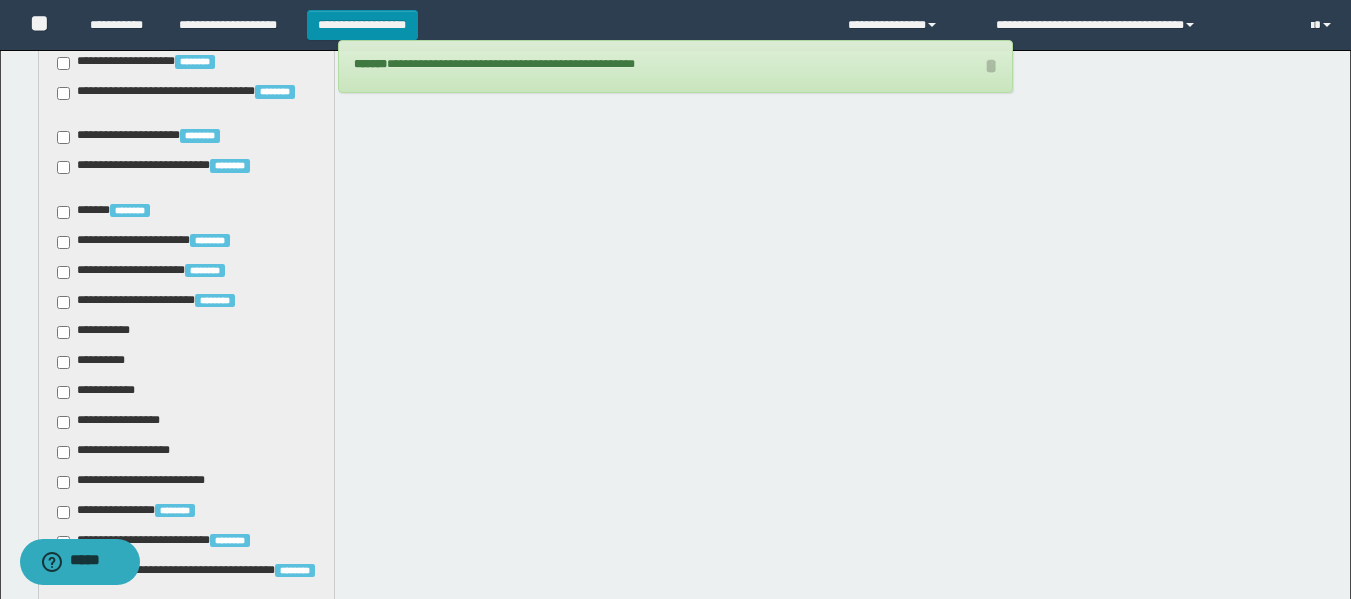 scroll, scrollTop: 1206, scrollLeft: 0, axis: vertical 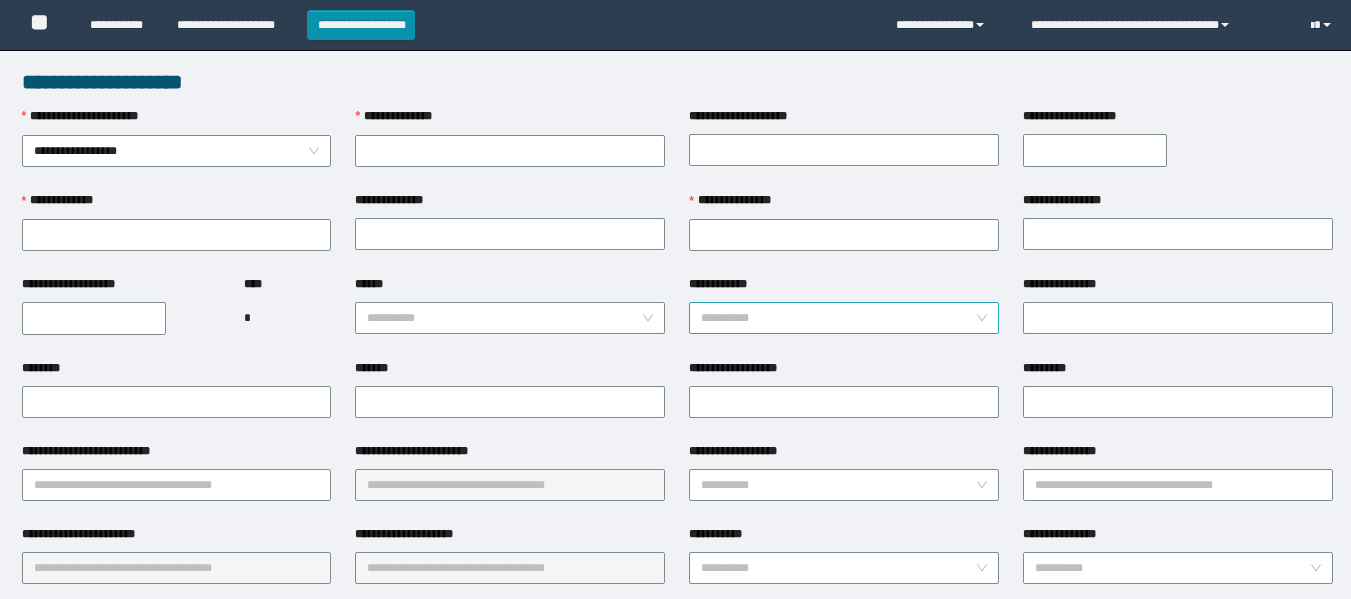 type on "**********" 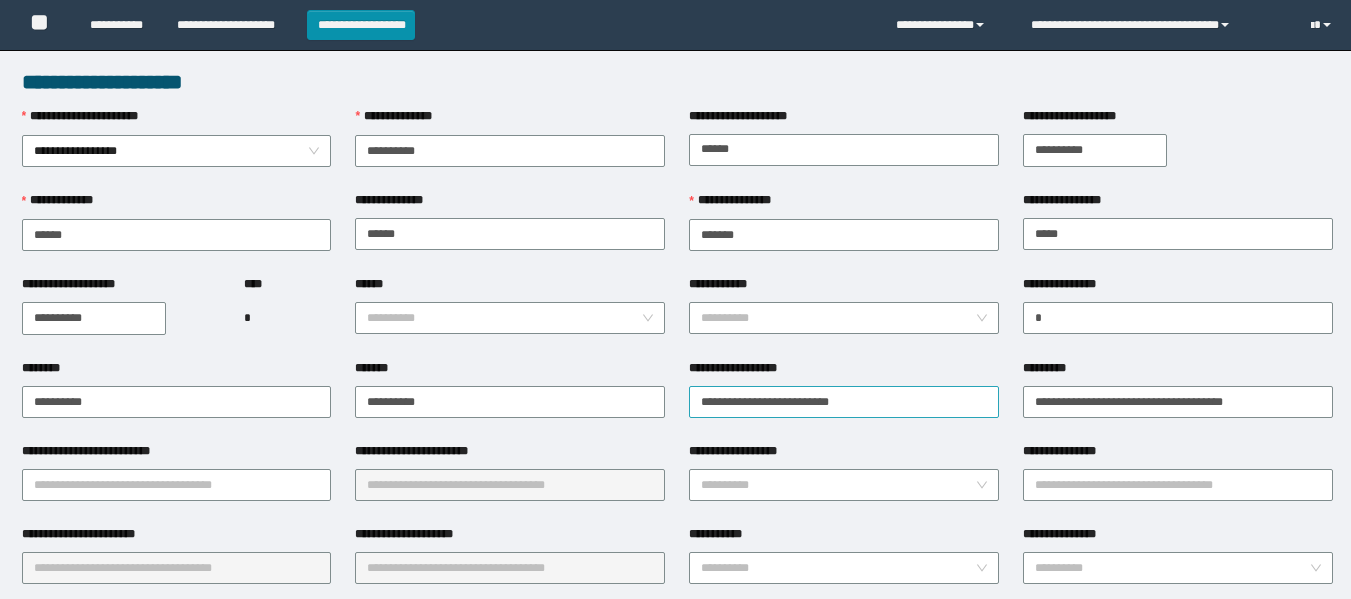 scroll, scrollTop: 0, scrollLeft: 0, axis: both 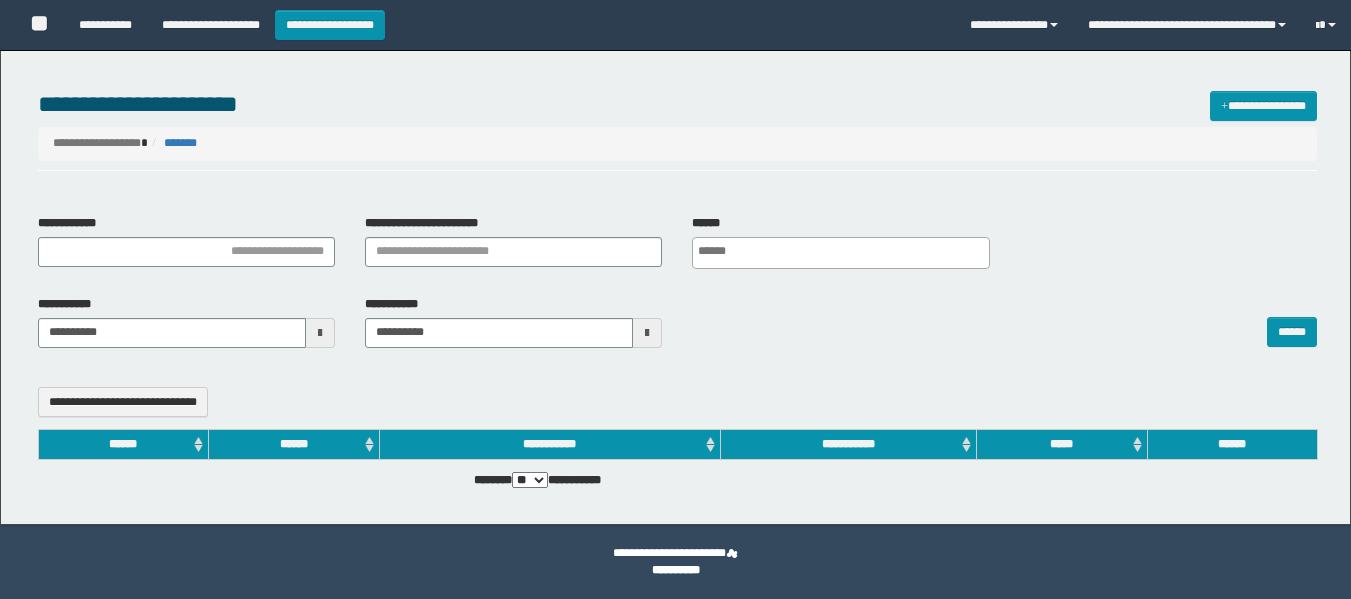 select 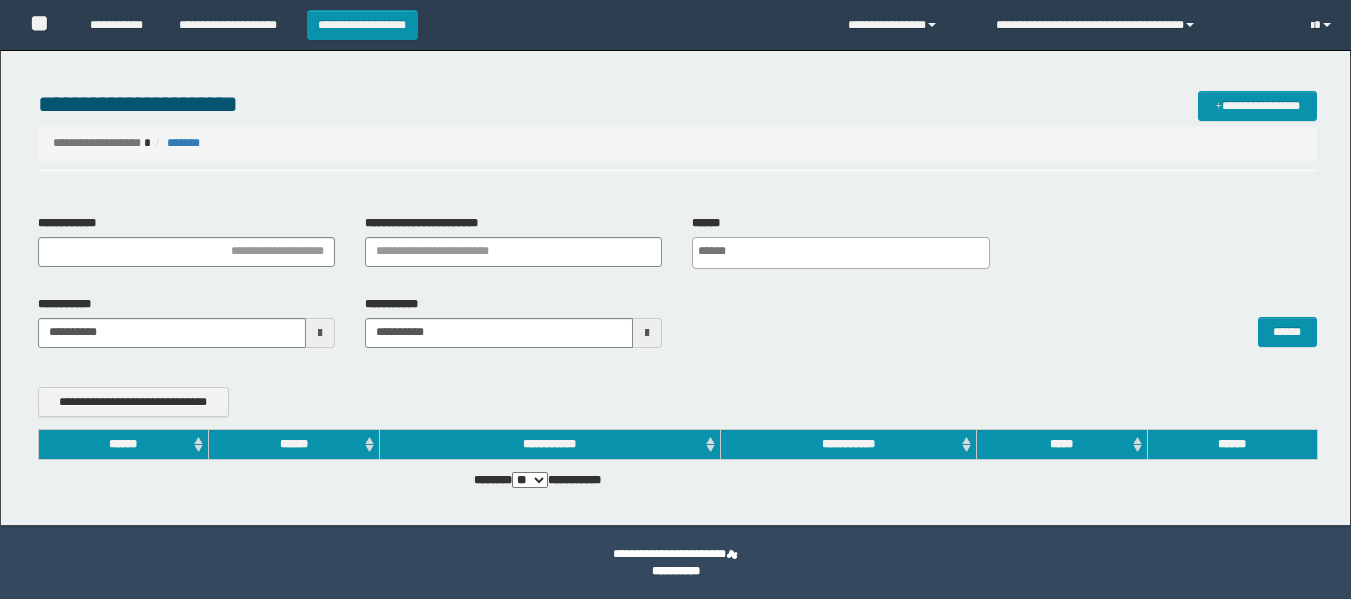 scroll, scrollTop: 1, scrollLeft: 0, axis: vertical 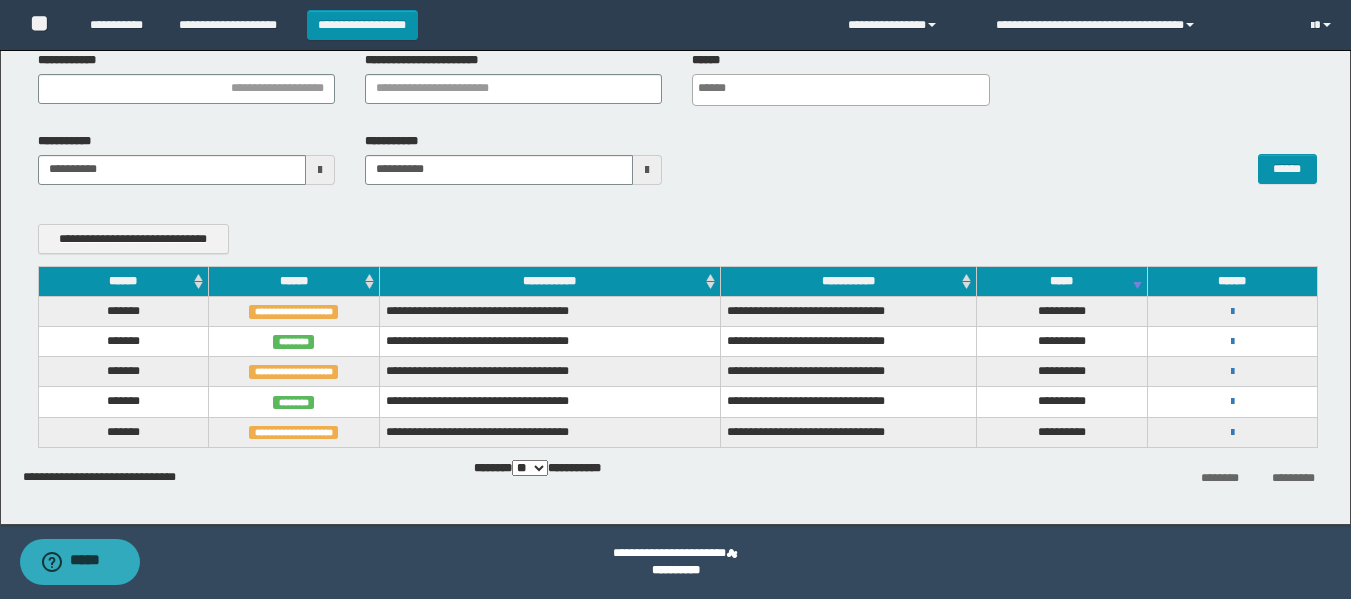 click on "**********" at bounding box center (1232, 311) 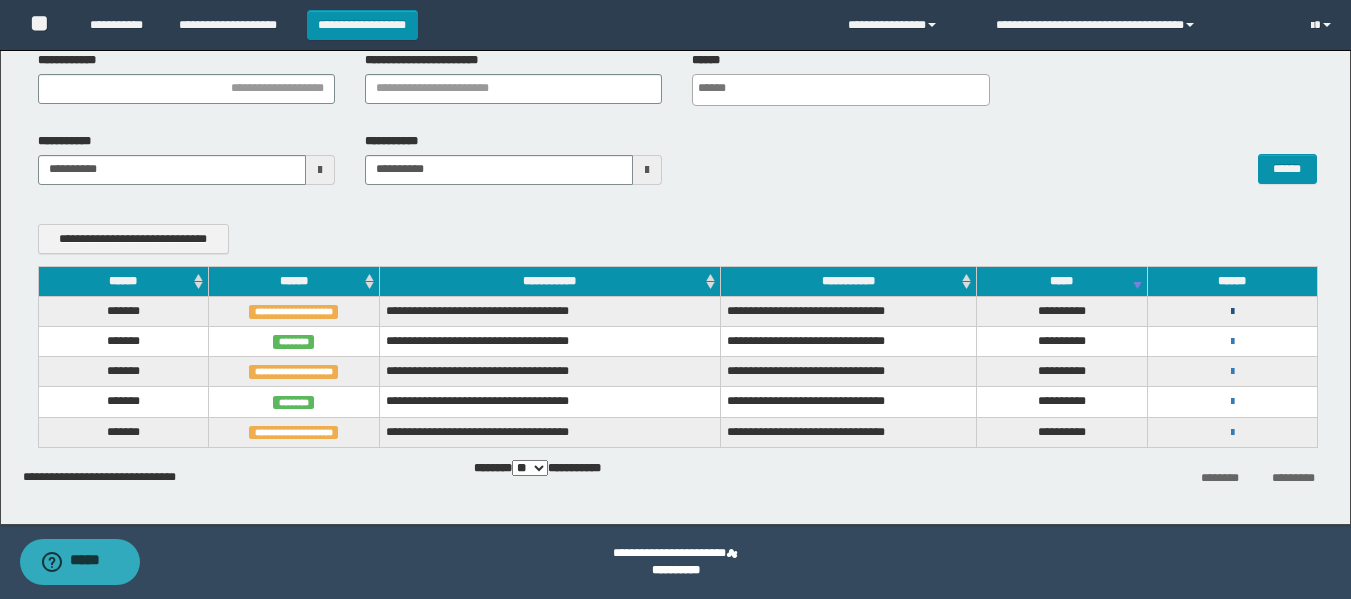 click at bounding box center [1232, 312] 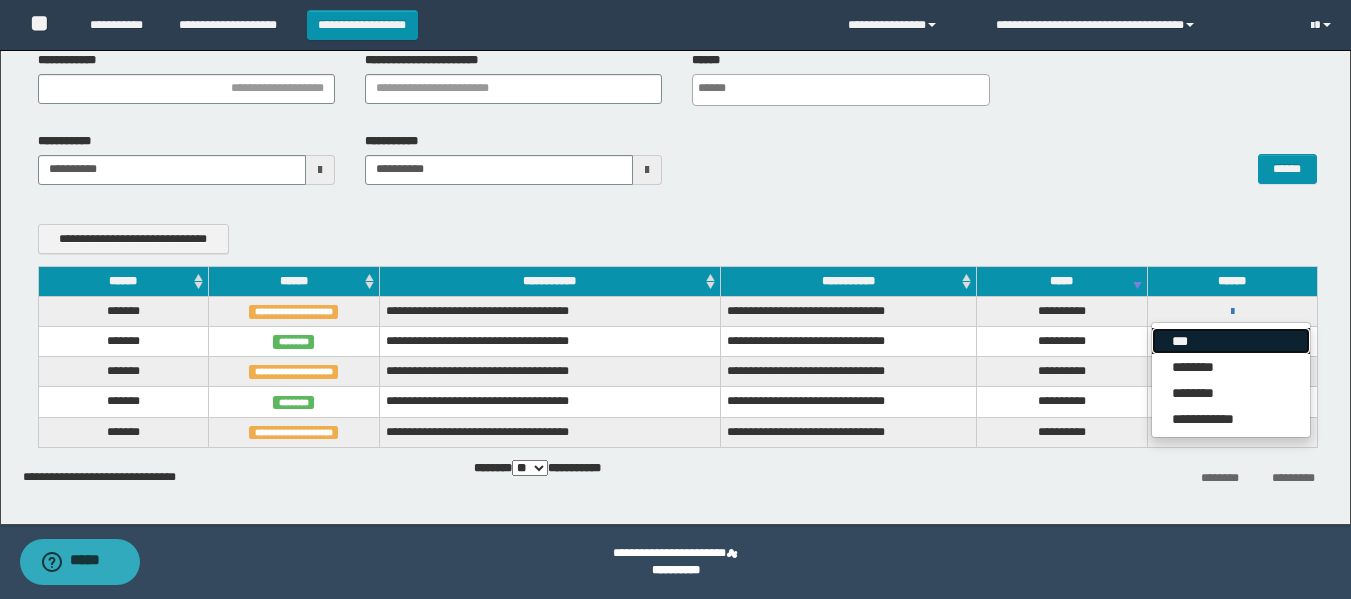 click on "***" at bounding box center (1231, 341) 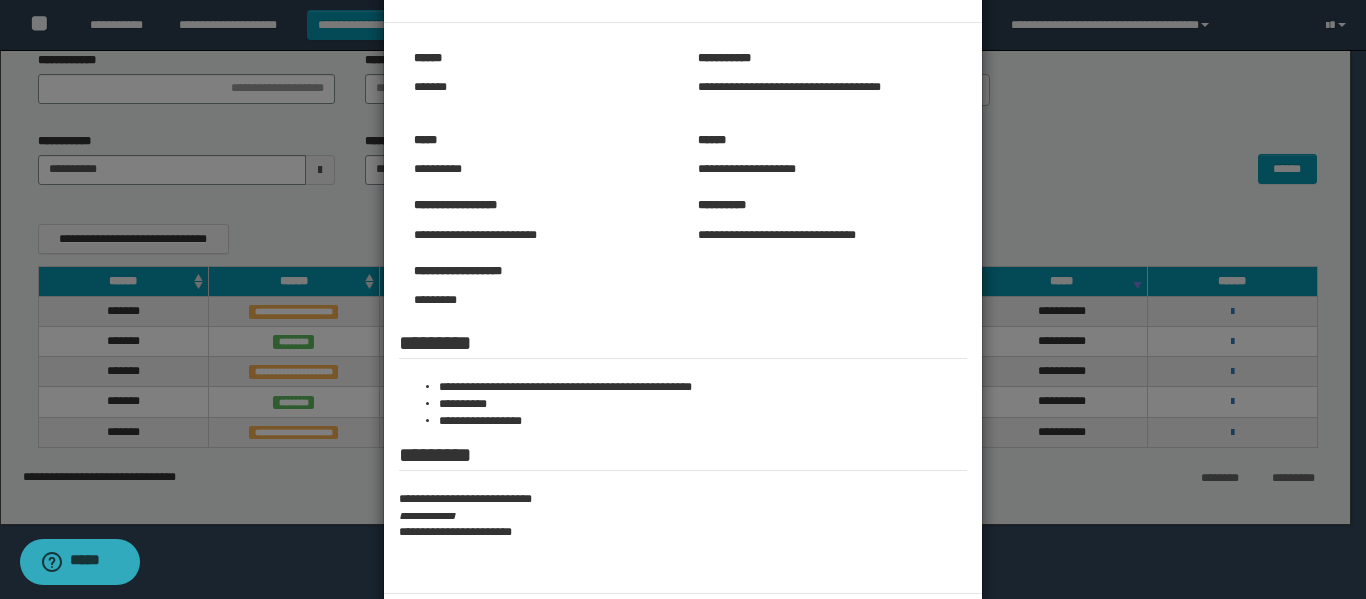 scroll, scrollTop: 100, scrollLeft: 0, axis: vertical 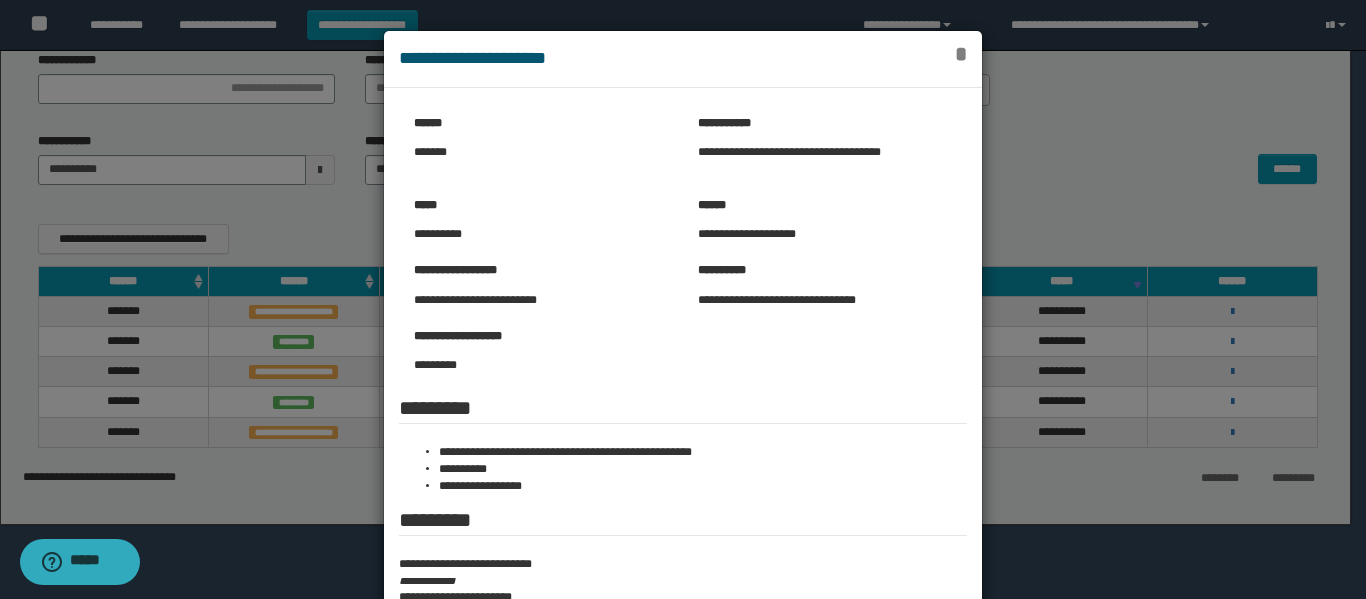 click on "*" at bounding box center [961, 54] 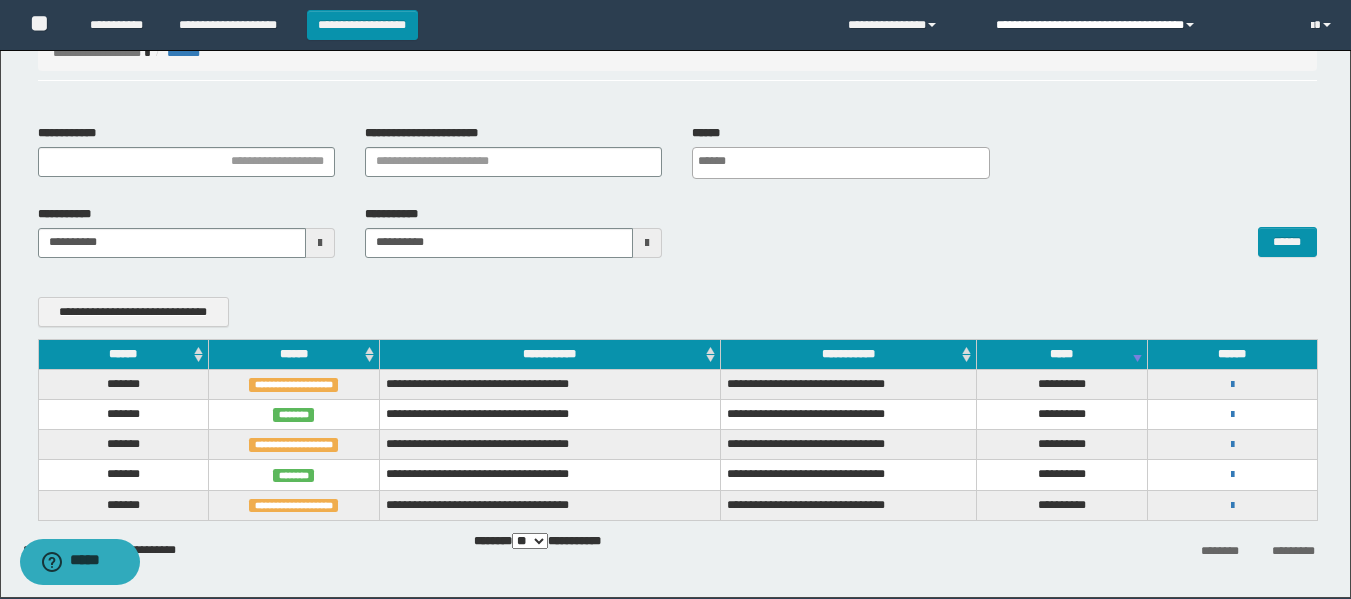 scroll, scrollTop: 0, scrollLeft: 0, axis: both 